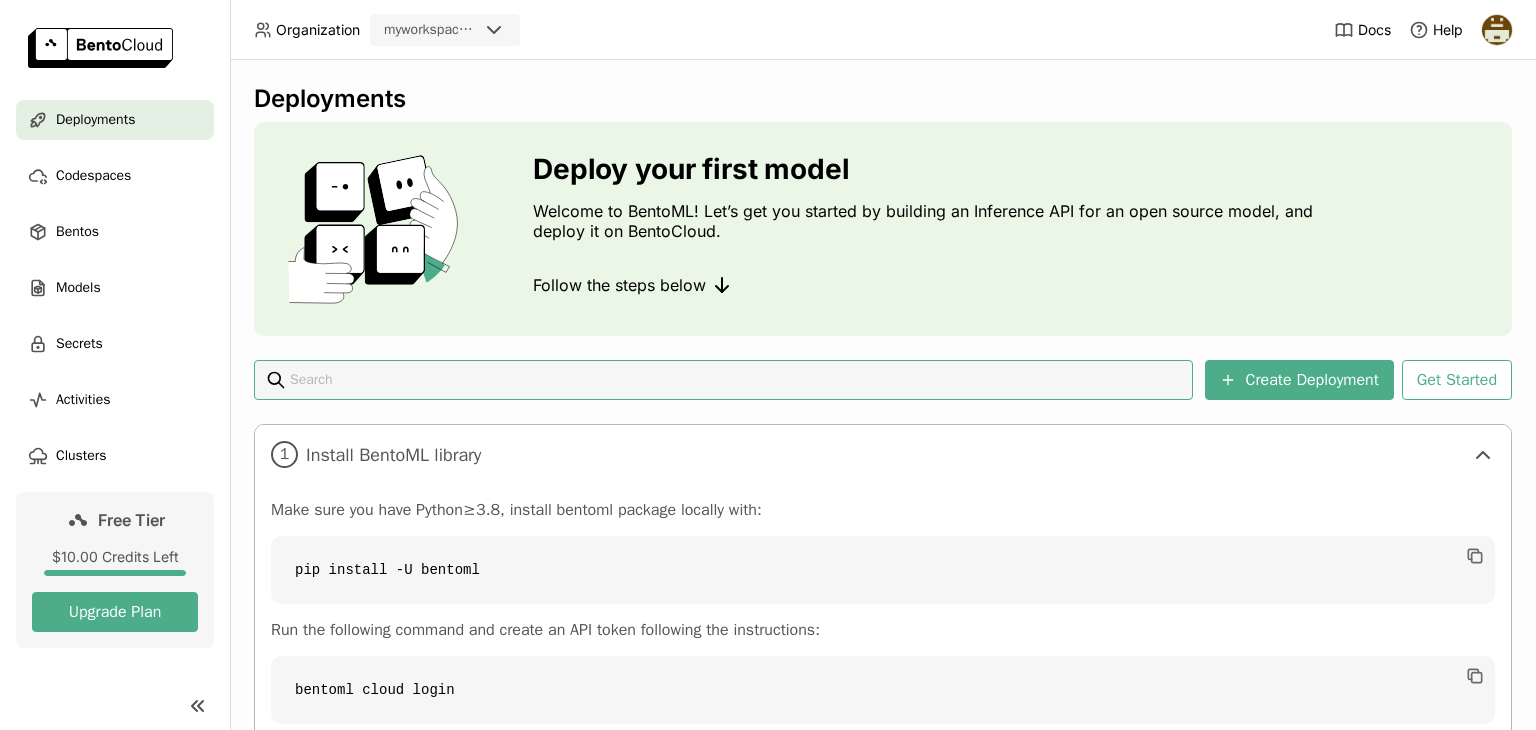 scroll, scrollTop: 0, scrollLeft: 0, axis: both 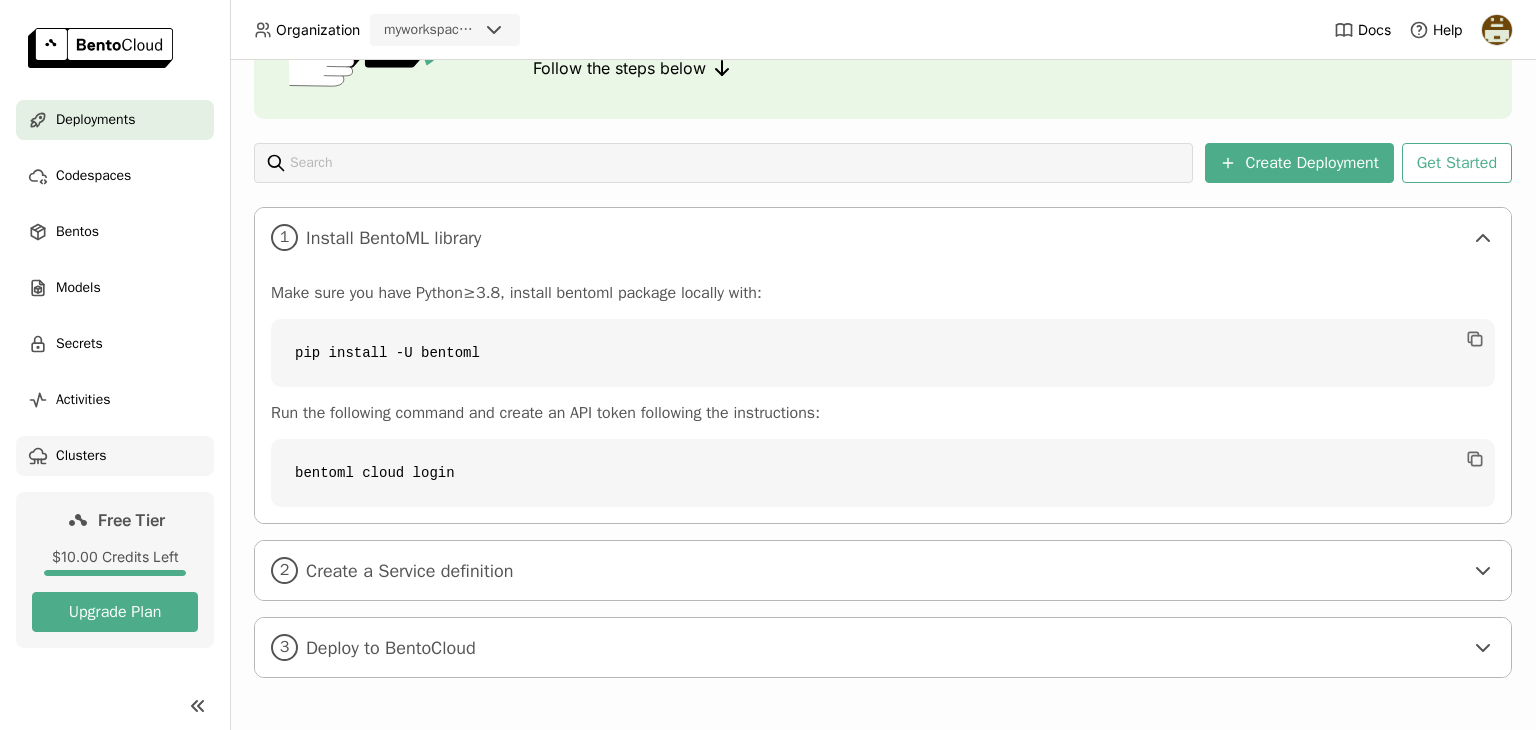 click on "Clusters" at bounding box center [81, 456] 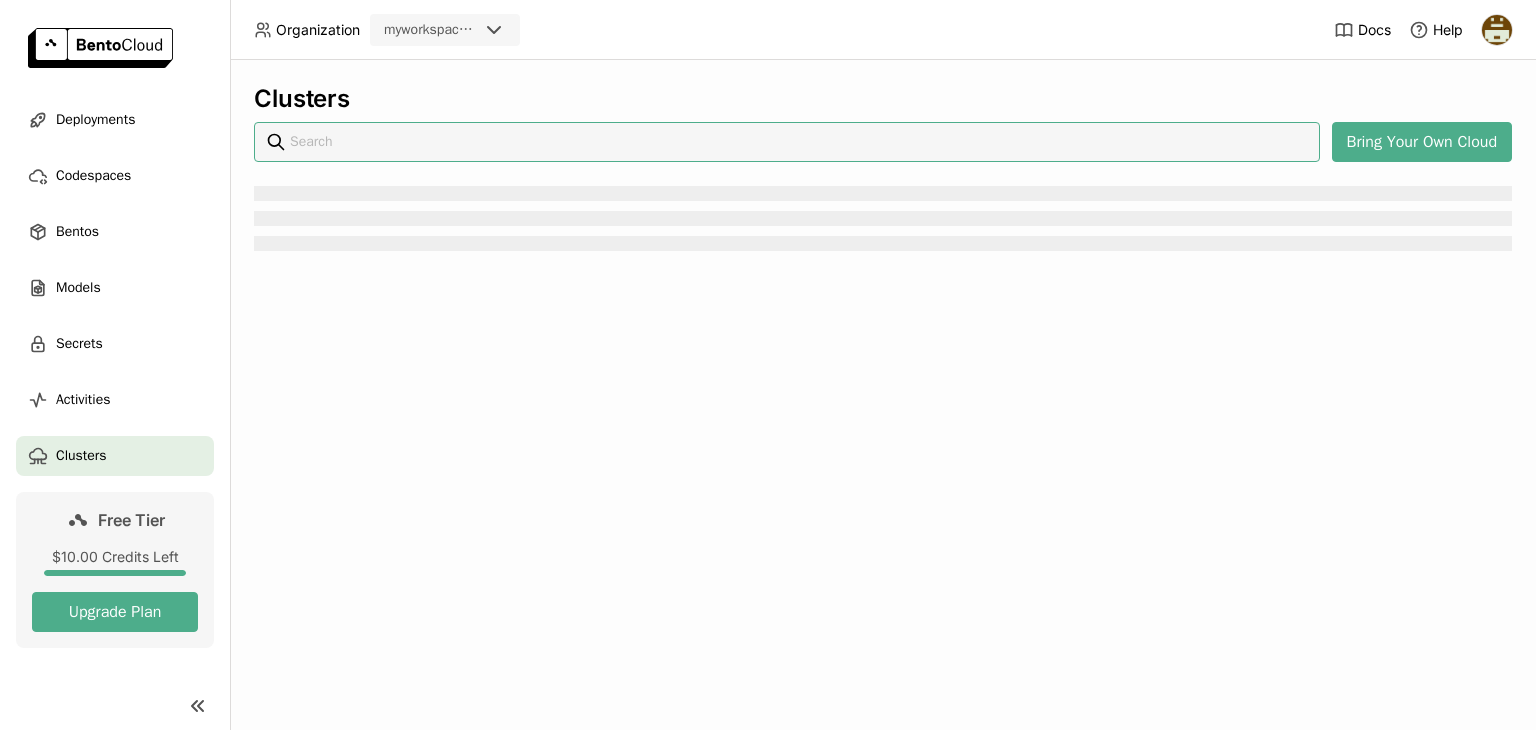 scroll, scrollTop: 0, scrollLeft: 0, axis: both 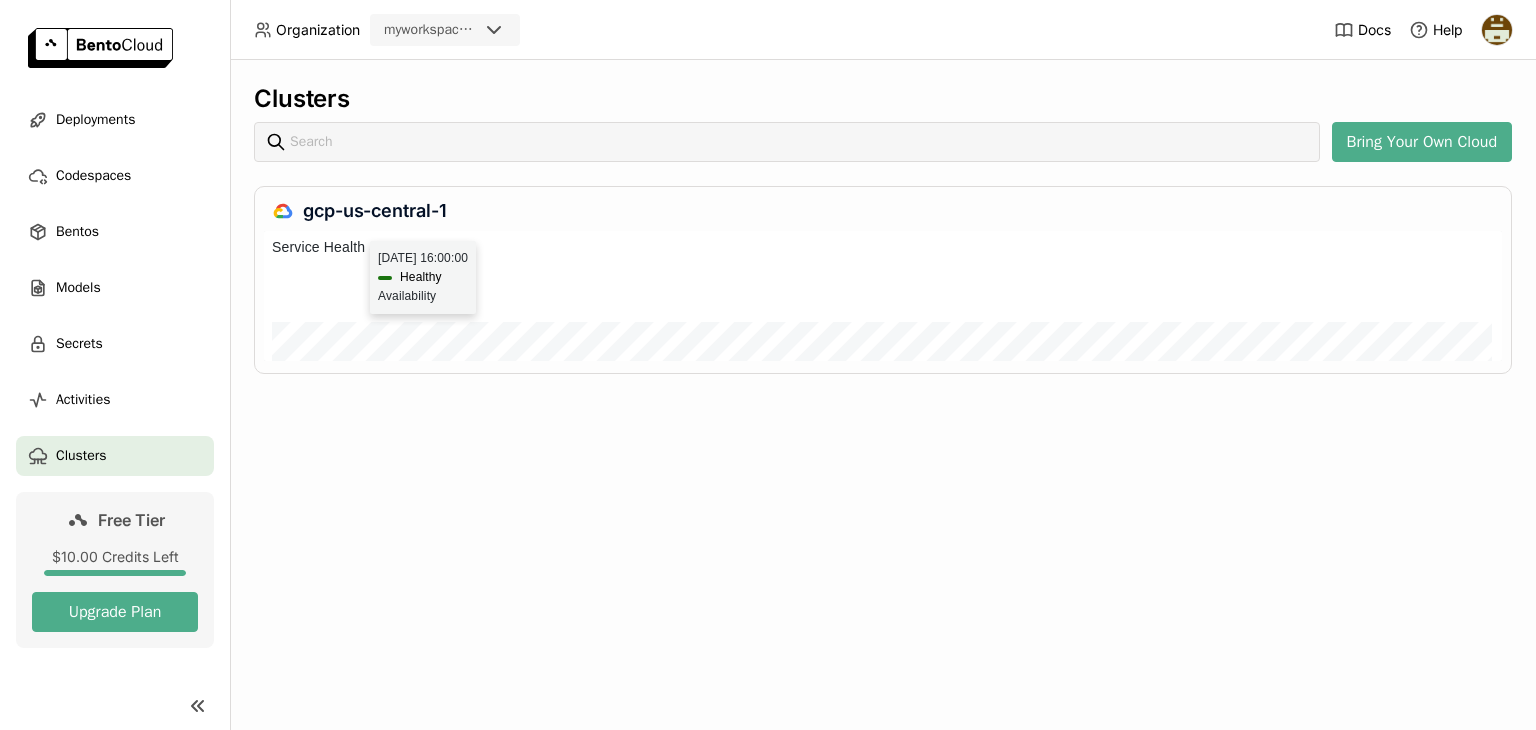 click at bounding box center [277, 296] 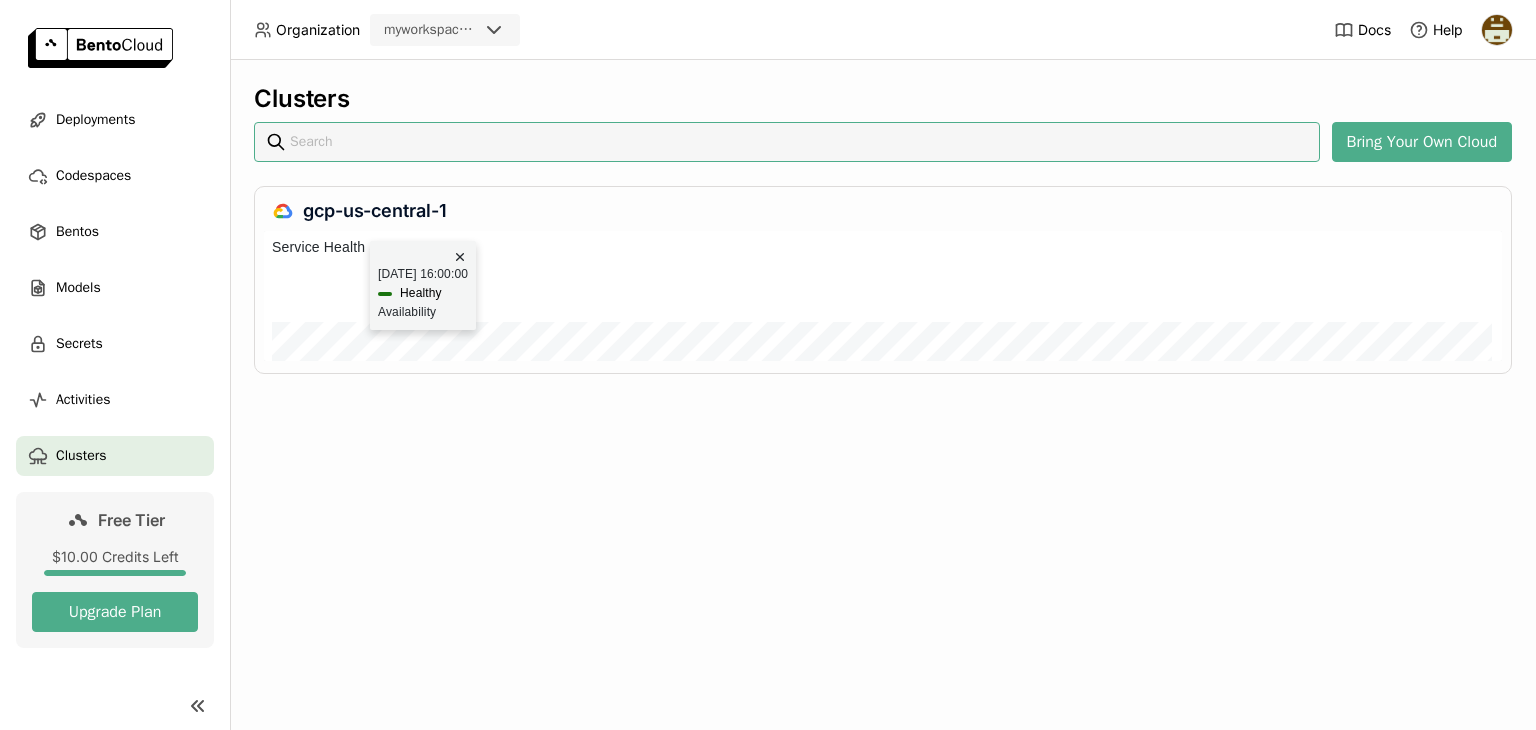 click at bounding box center [799, 142] 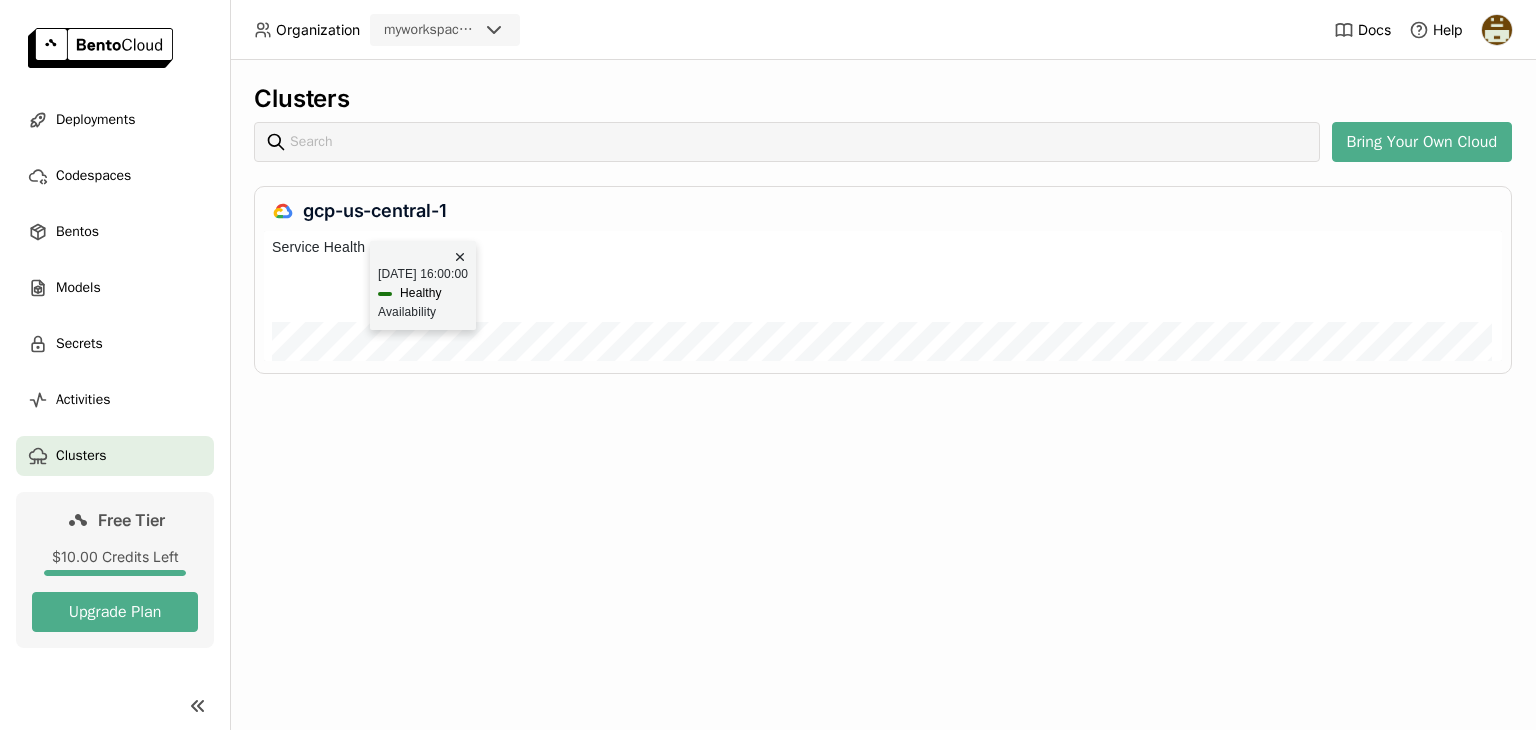 click on "Clusters Bring Your Own Cloud gcp-us-central-1" at bounding box center [883, 395] 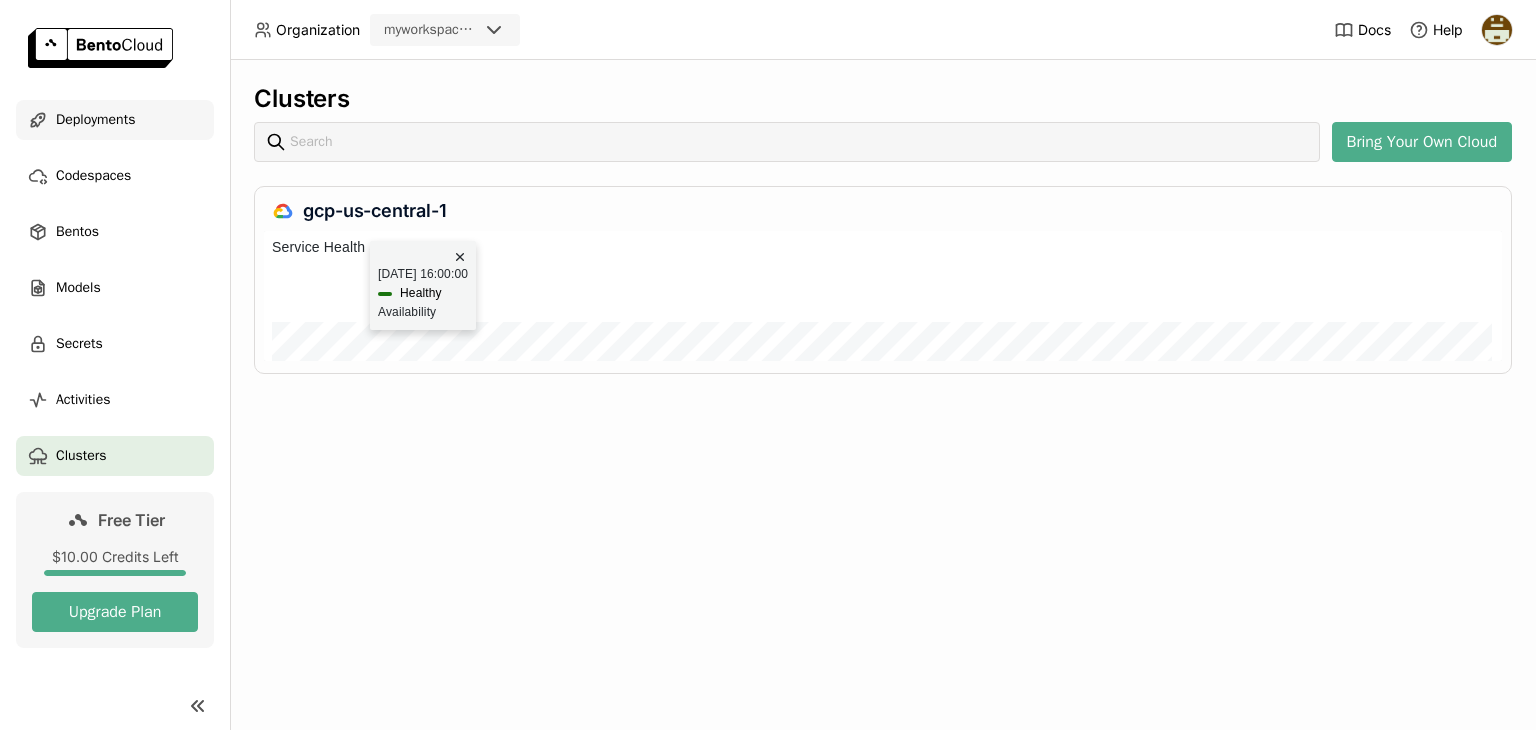 click on "Deployments" at bounding box center [95, 120] 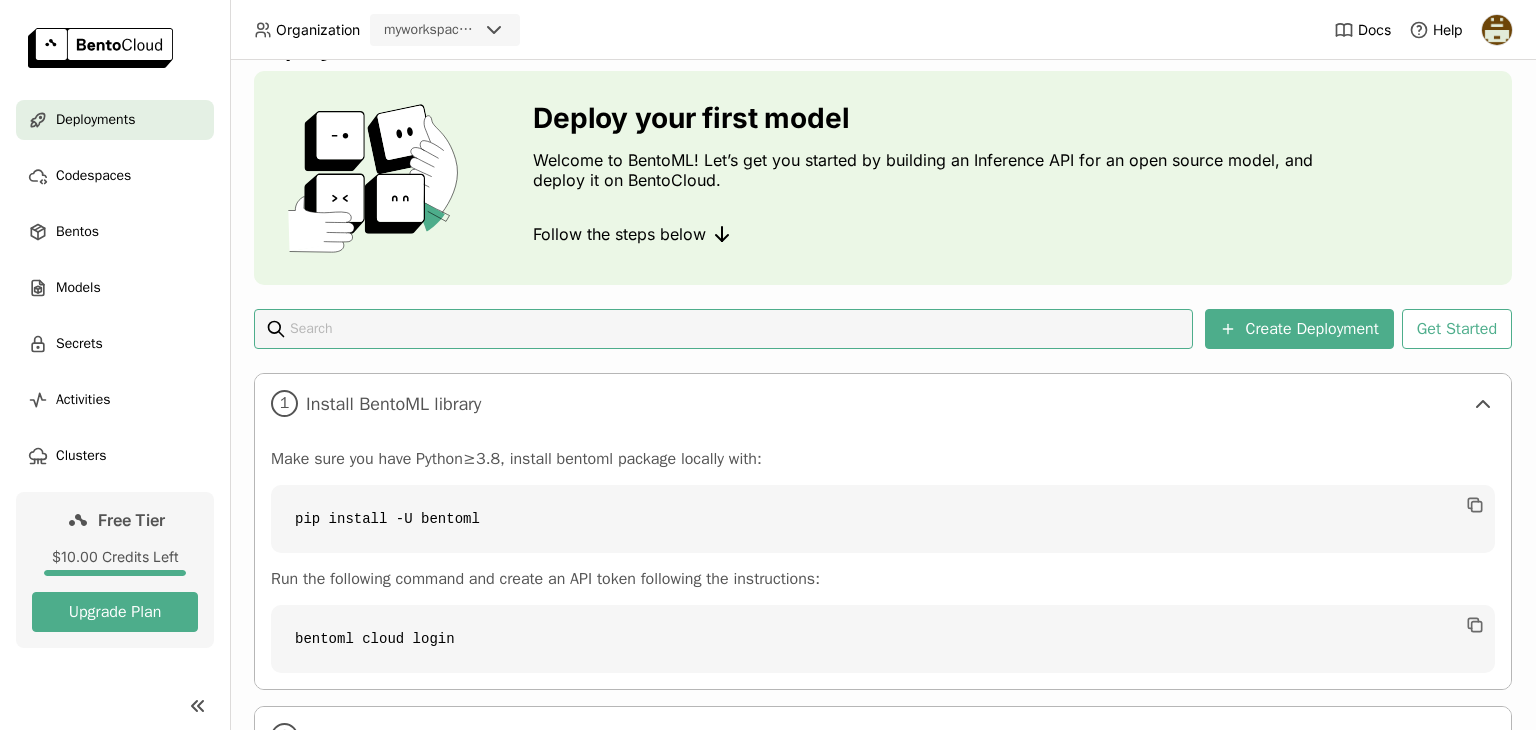 scroll, scrollTop: 59, scrollLeft: 0, axis: vertical 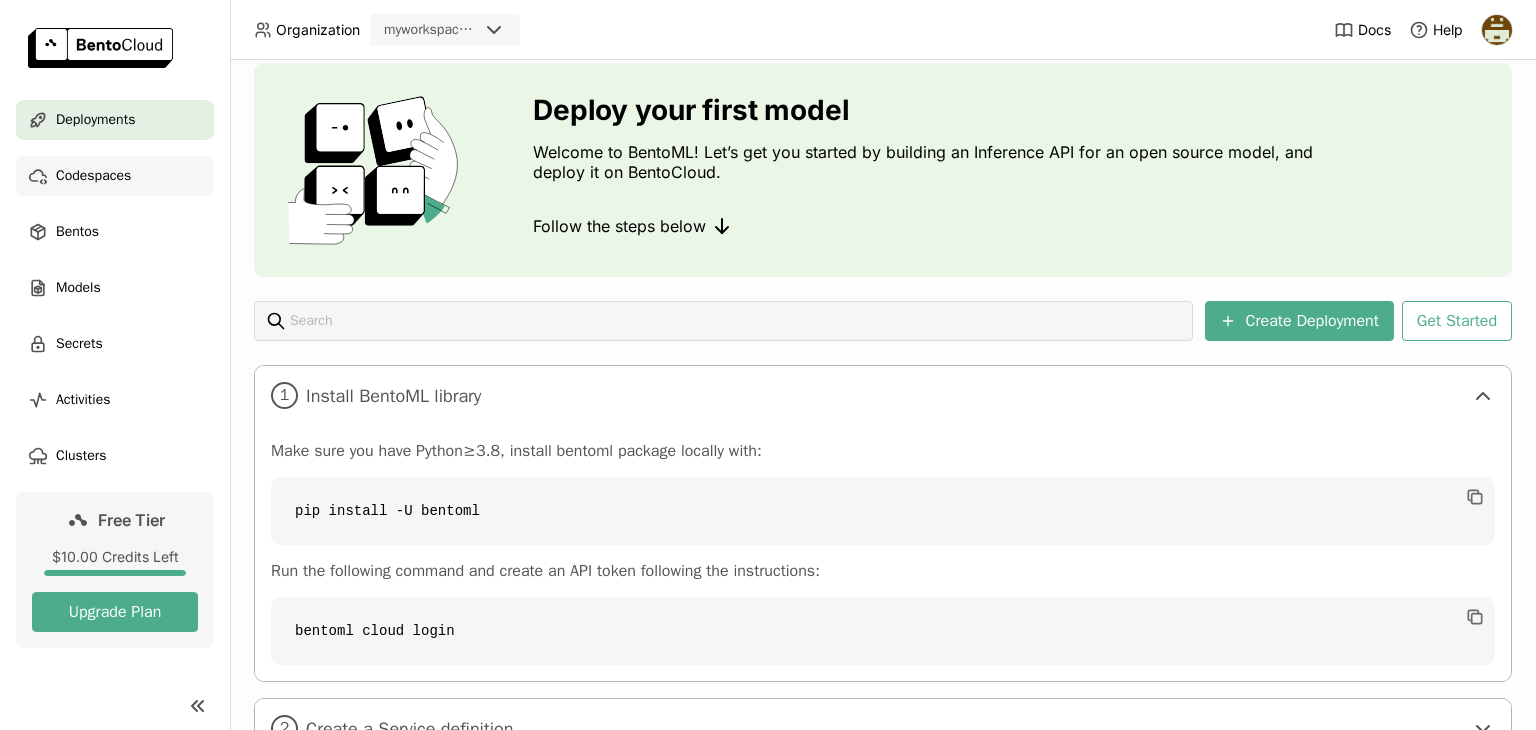 click on "Codespaces" at bounding box center [93, 176] 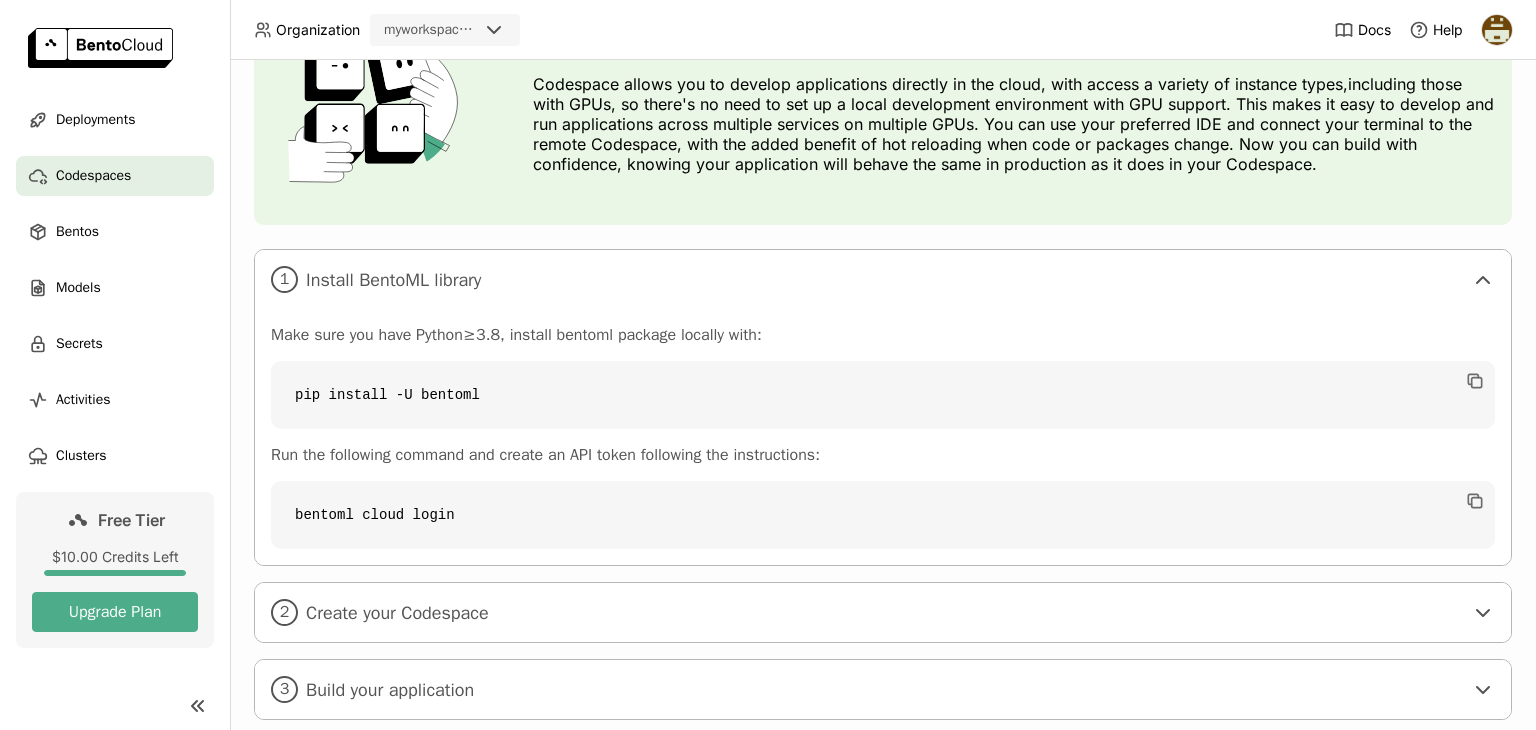 scroll, scrollTop: 174, scrollLeft: 0, axis: vertical 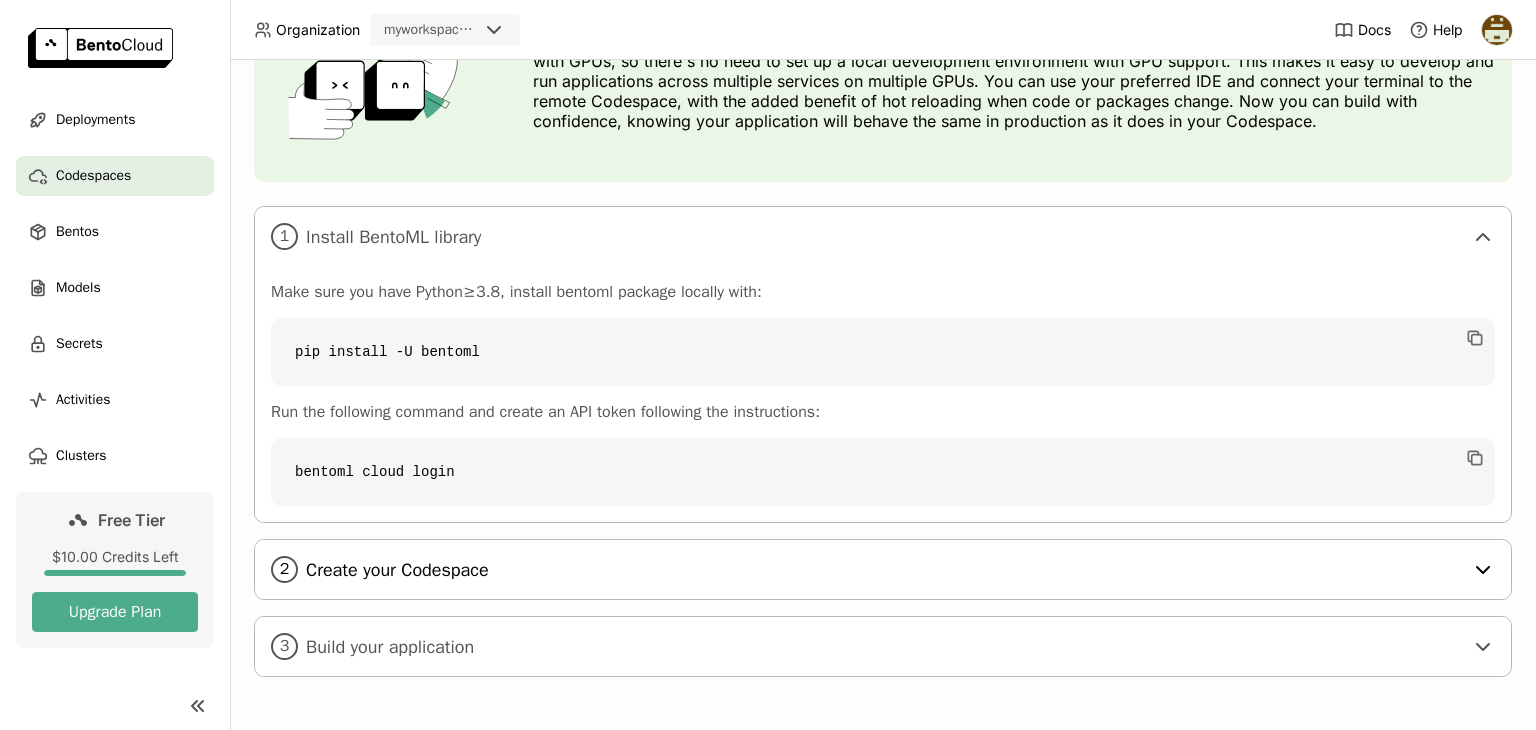 click on "Create your Codespace" at bounding box center [884, 570] 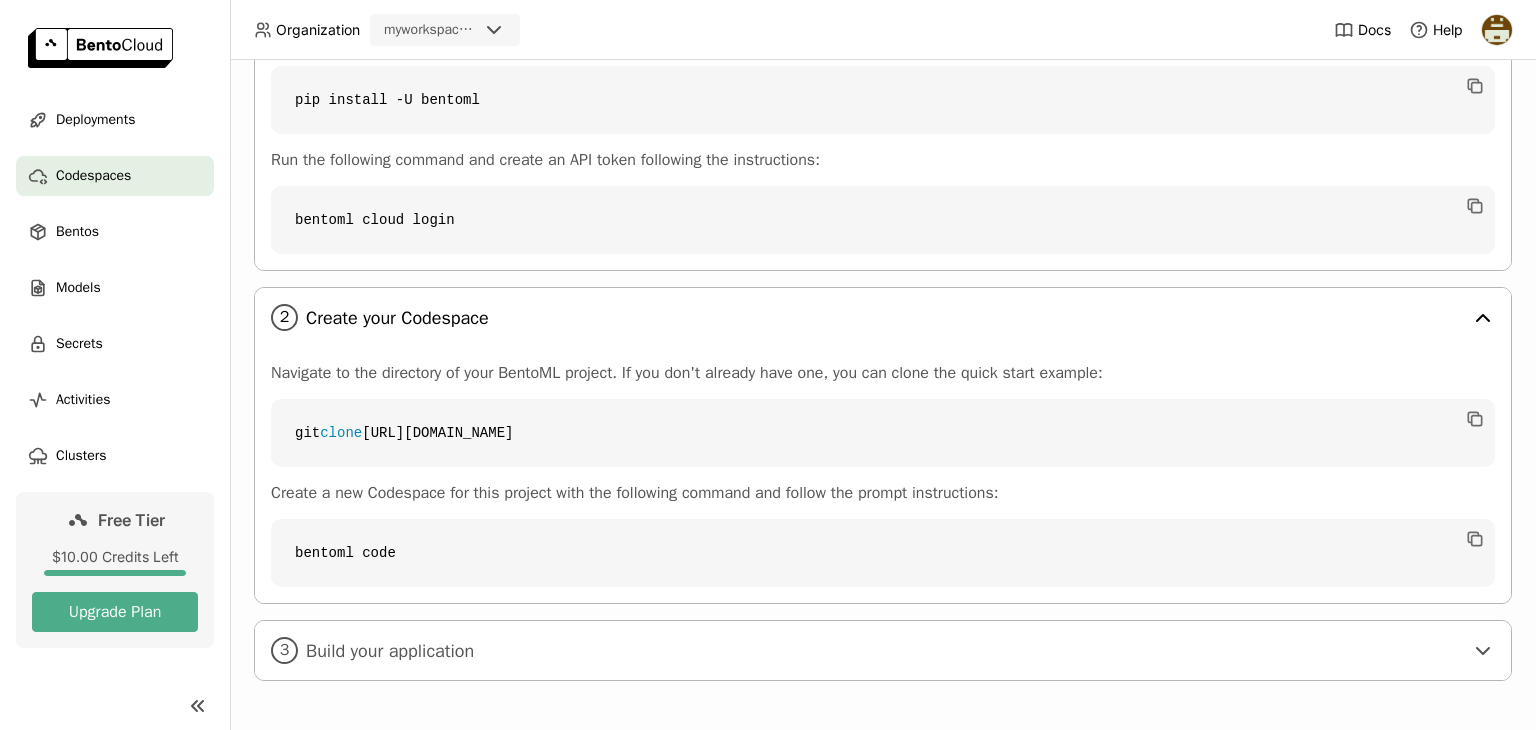 scroll, scrollTop: 430, scrollLeft: 0, axis: vertical 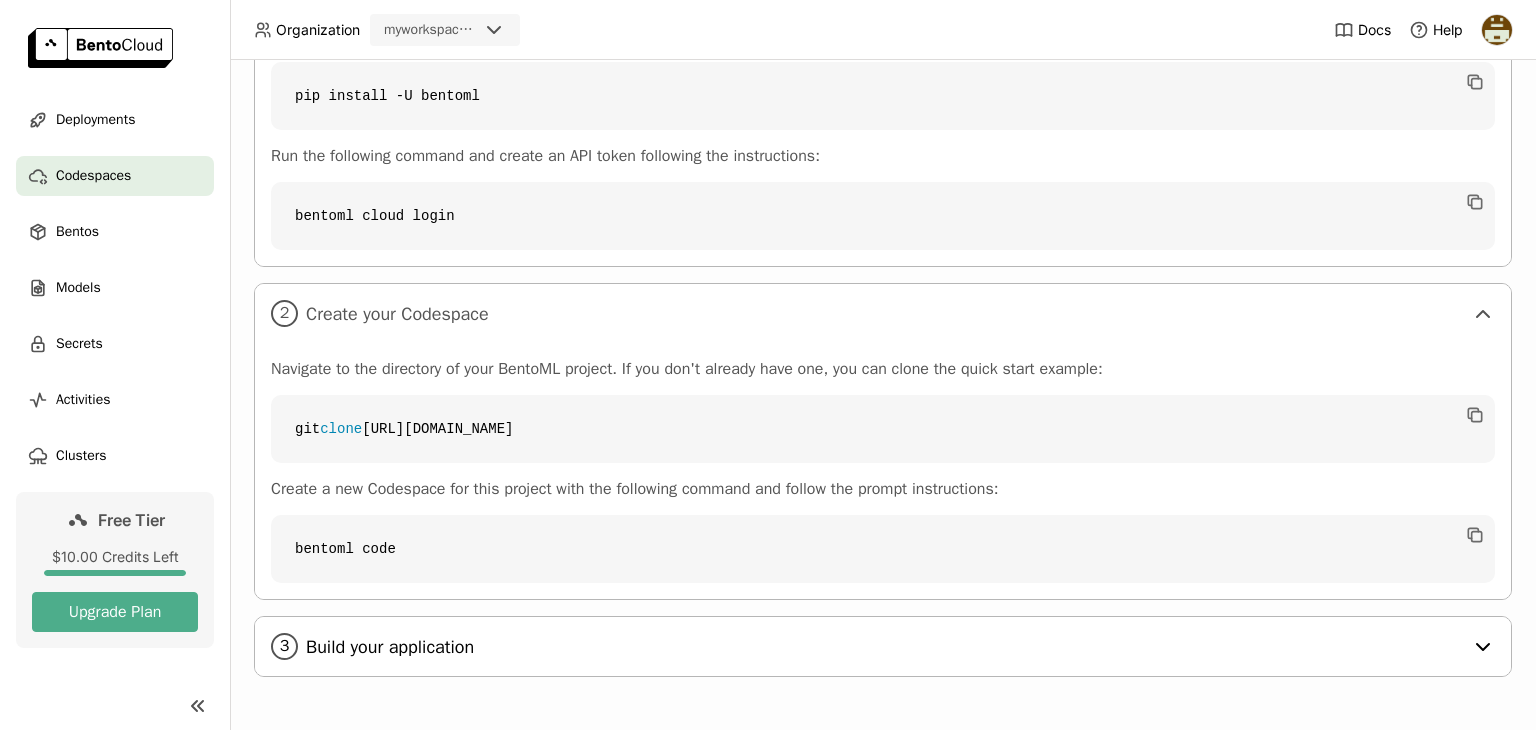 click on "Build your application" at bounding box center (884, 647) 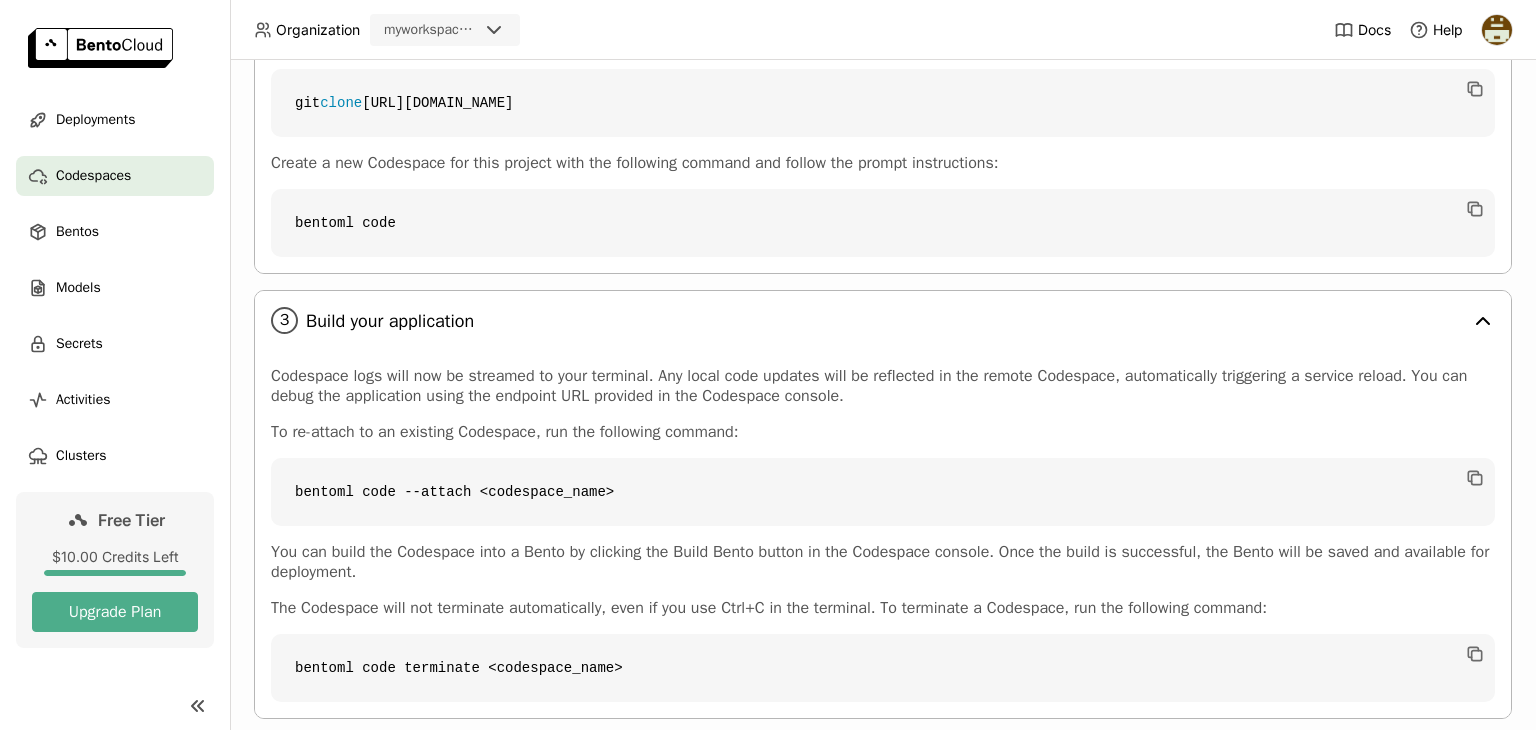 scroll, scrollTop: 798, scrollLeft: 0, axis: vertical 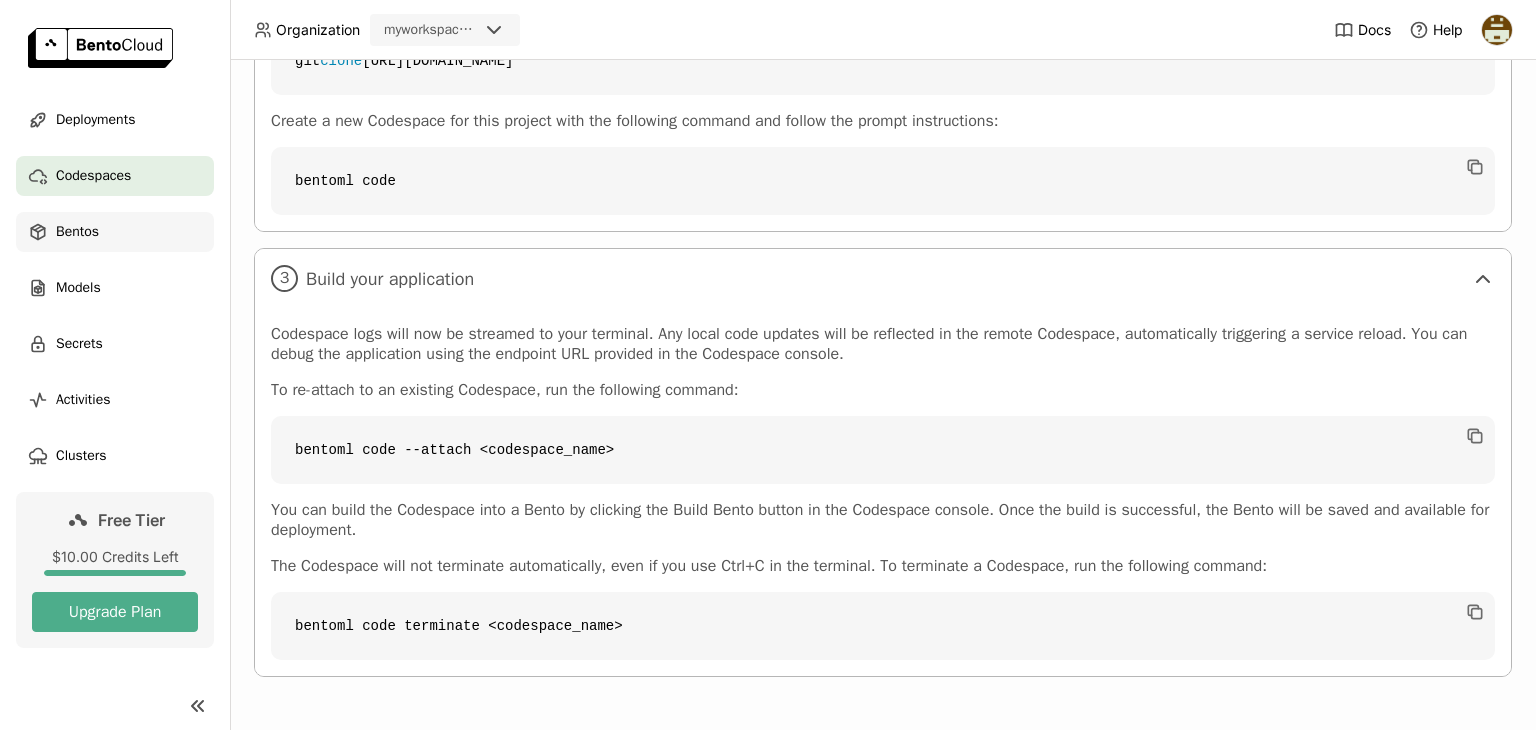 click on "Bentos" at bounding box center (77, 232) 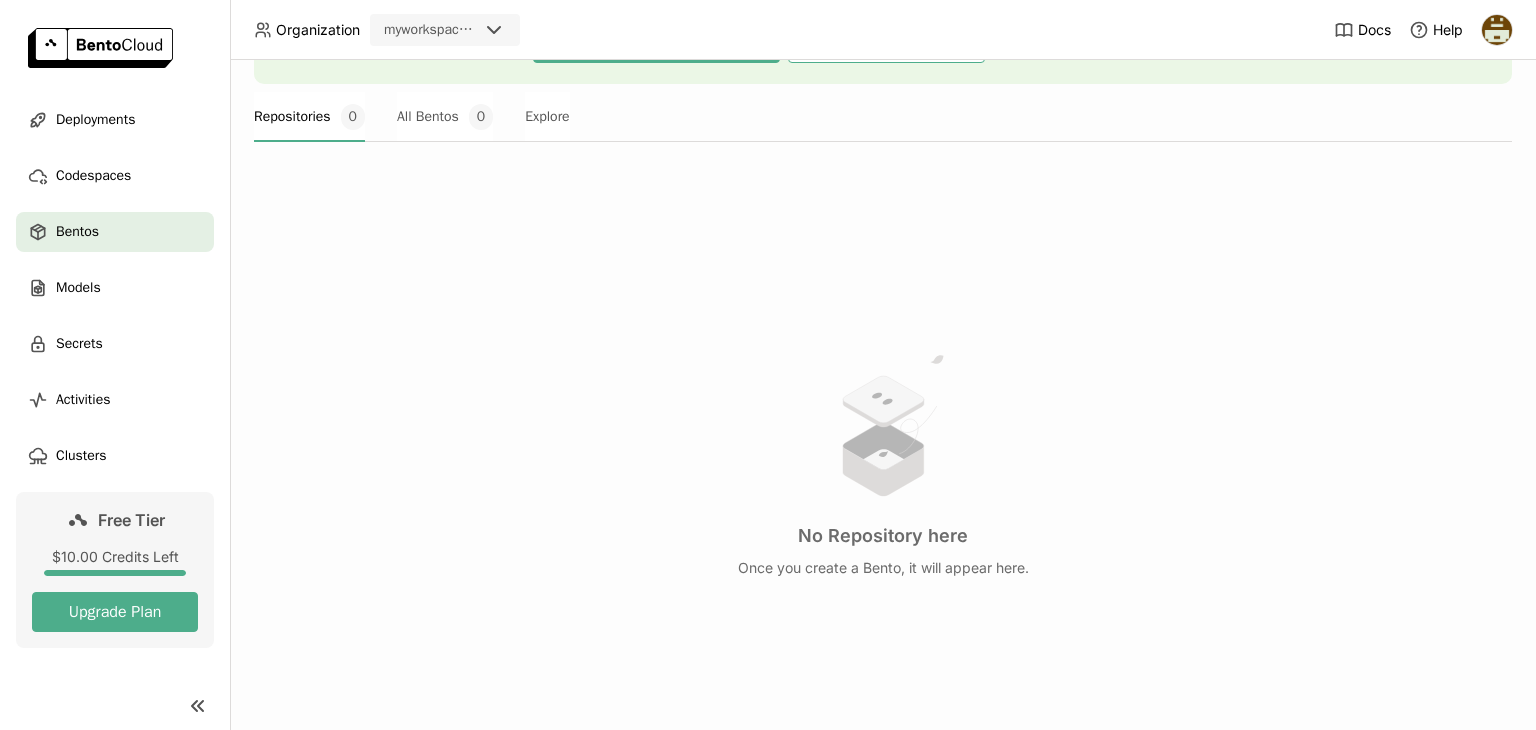 scroll, scrollTop: 313, scrollLeft: 0, axis: vertical 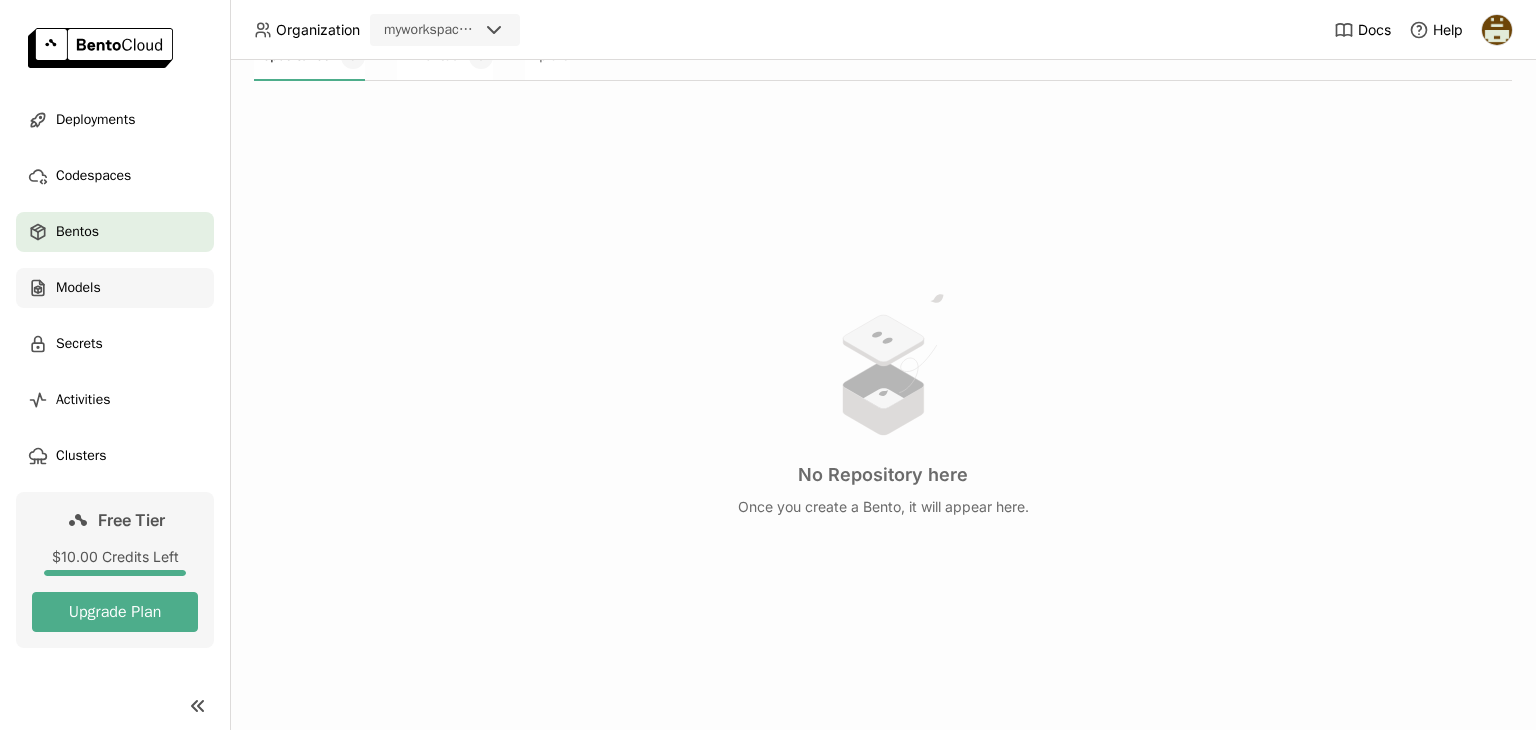 click on "Models" at bounding box center (78, 288) 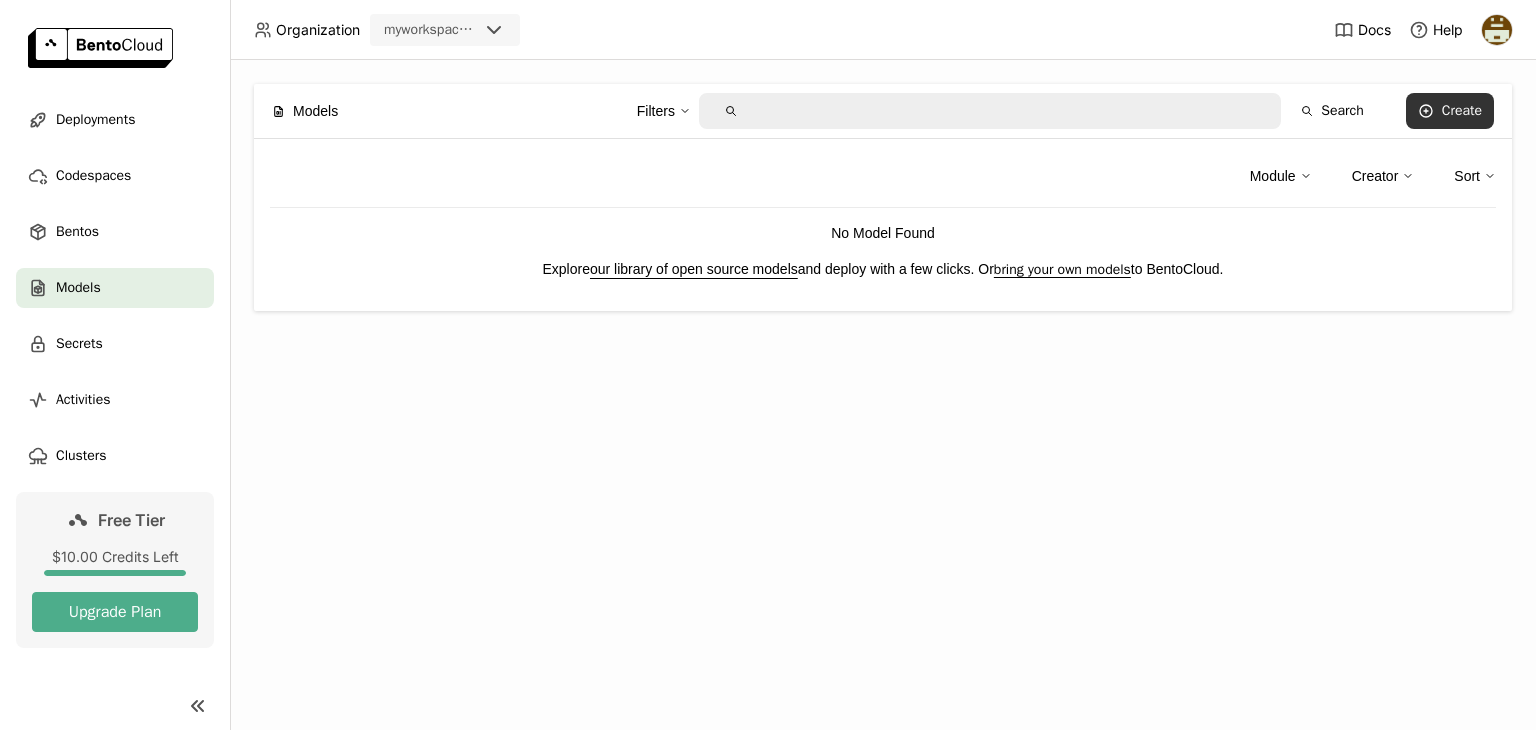 click on "Create" at bounding box center [1462, 111] 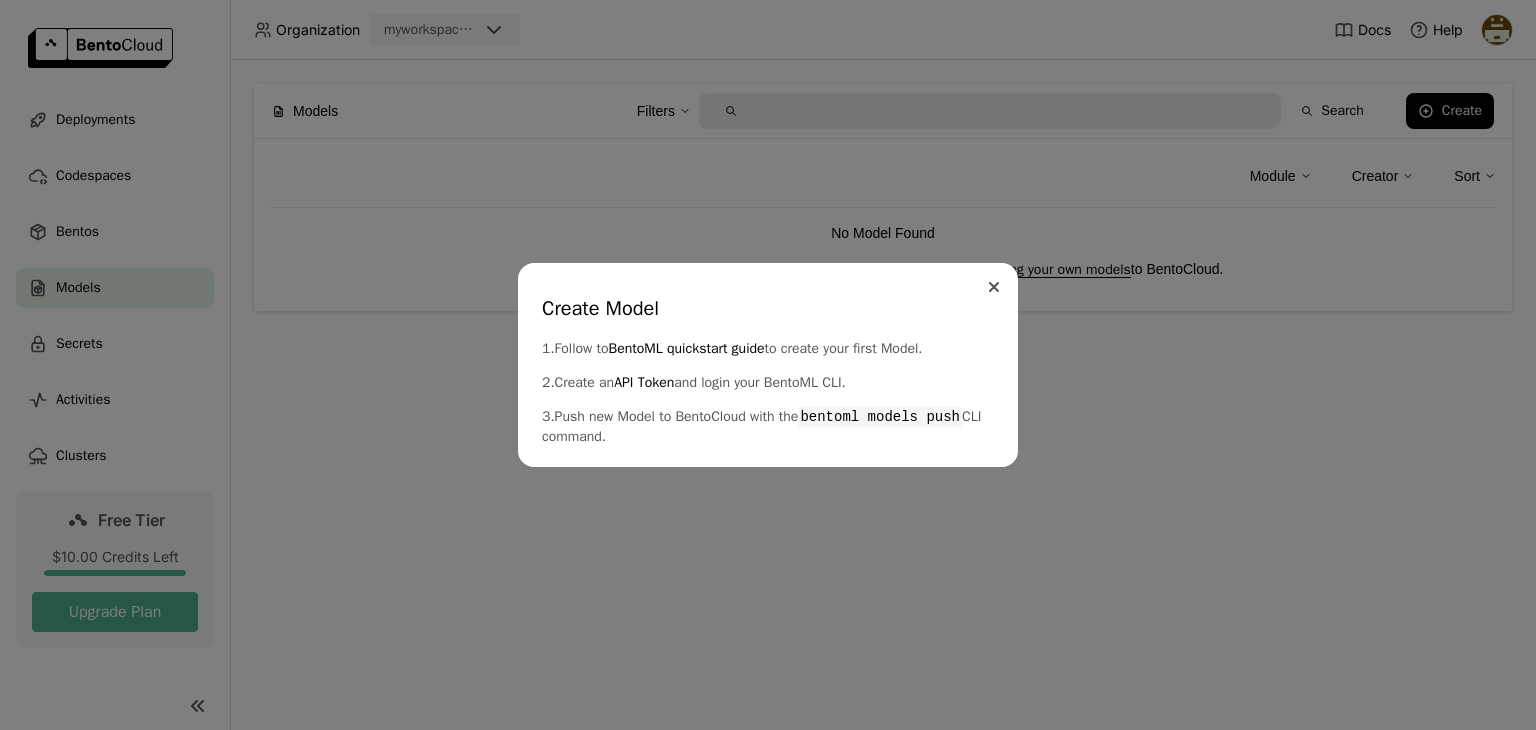 click 